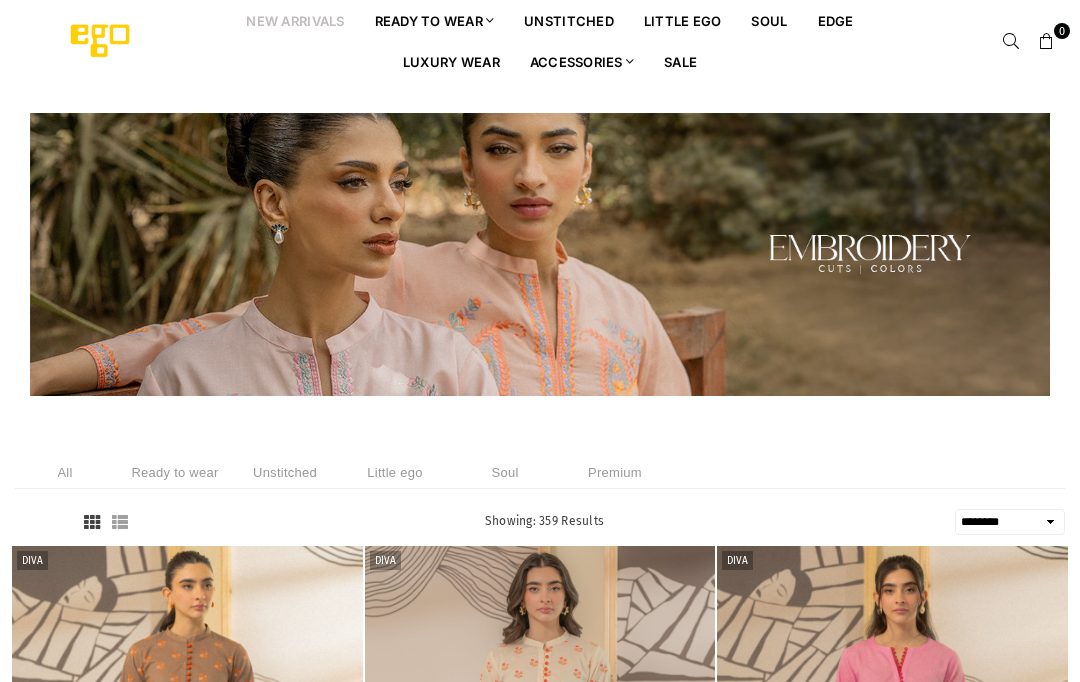 select on "******" 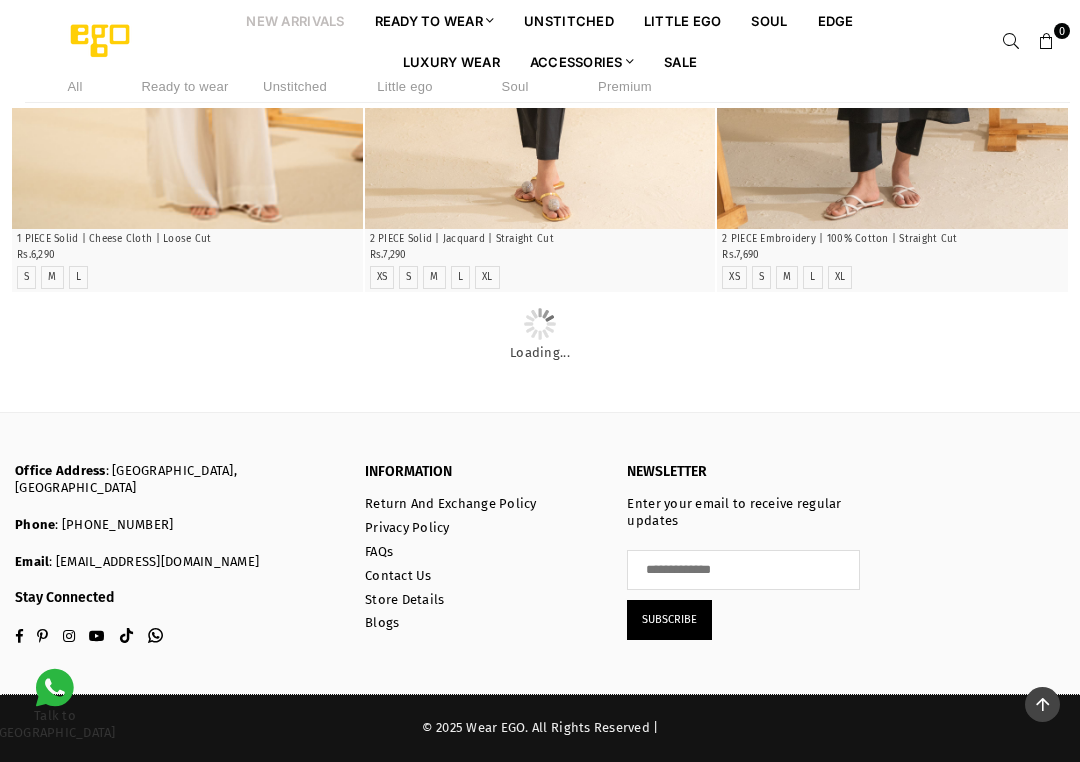 scroll, scrollTop: 11983, scrollLeft: 0, axis: vertical 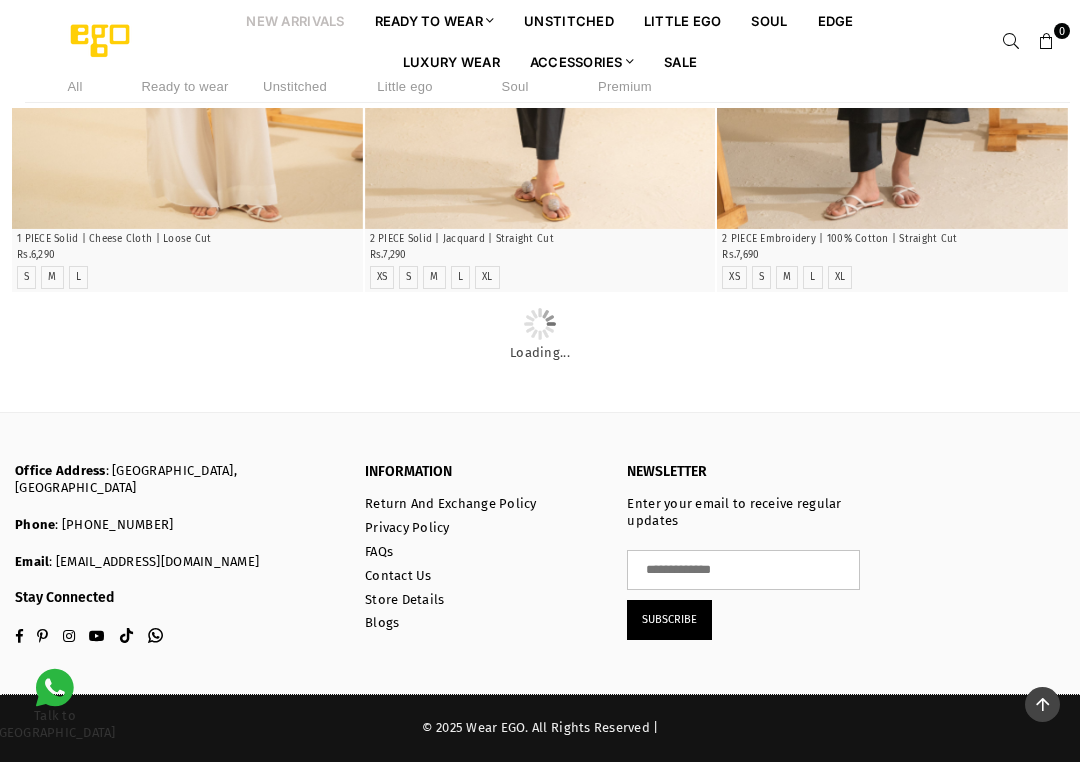 click at bounding box center (743, 570) 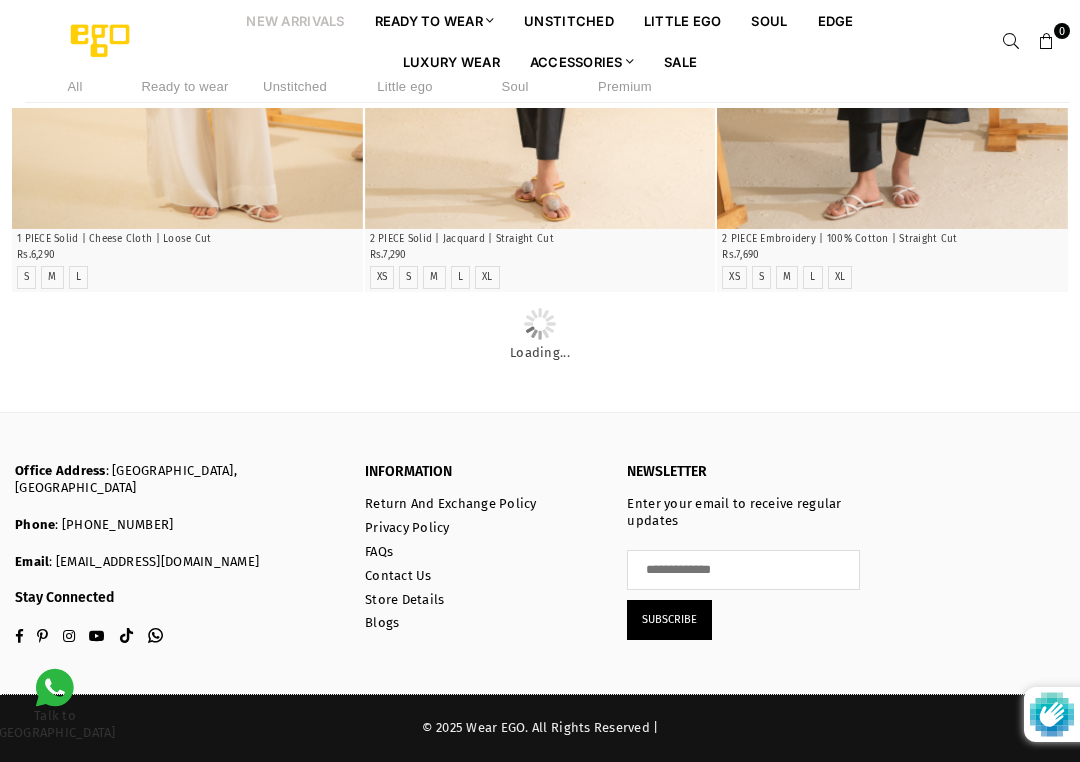 type on "**********" 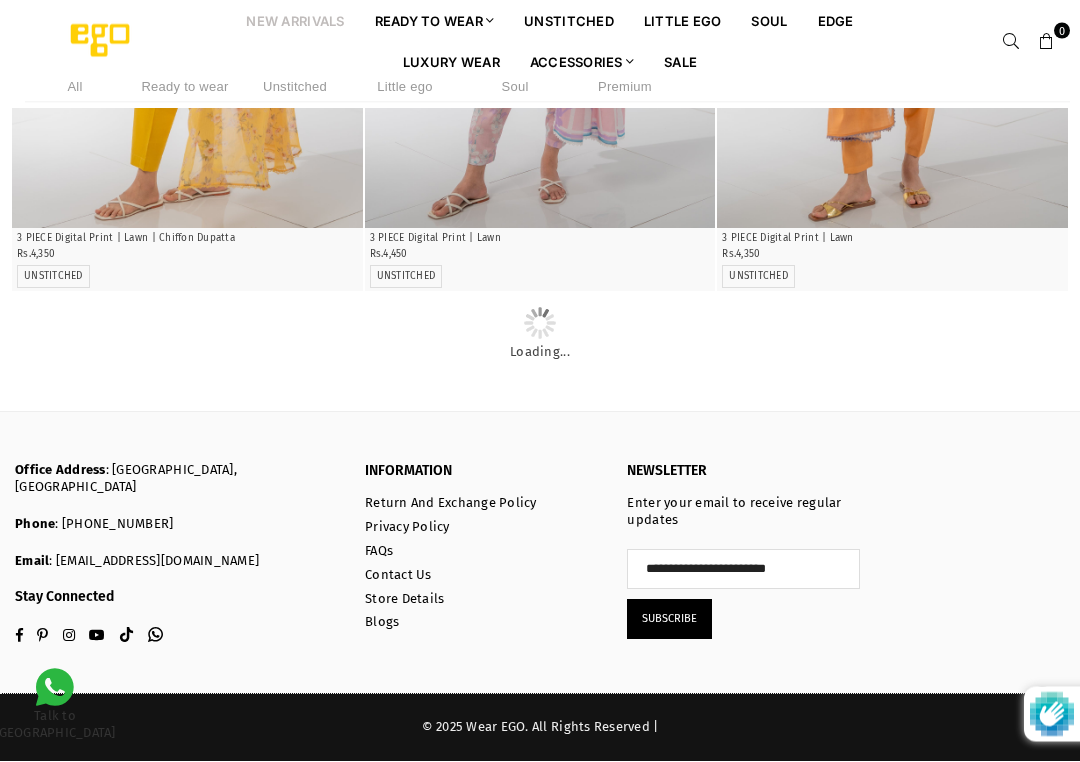 scroll, scrollTop: 14053, scrollLeft: 0, axis: vertical 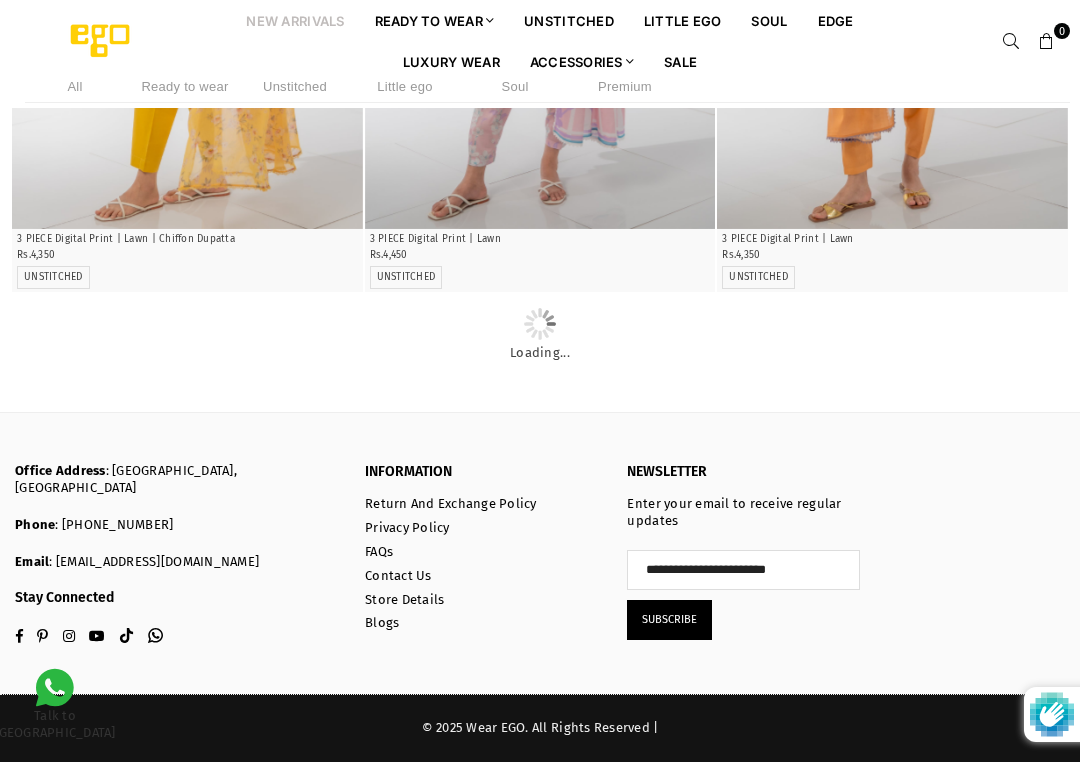 click at bounding box center (893, -2137) 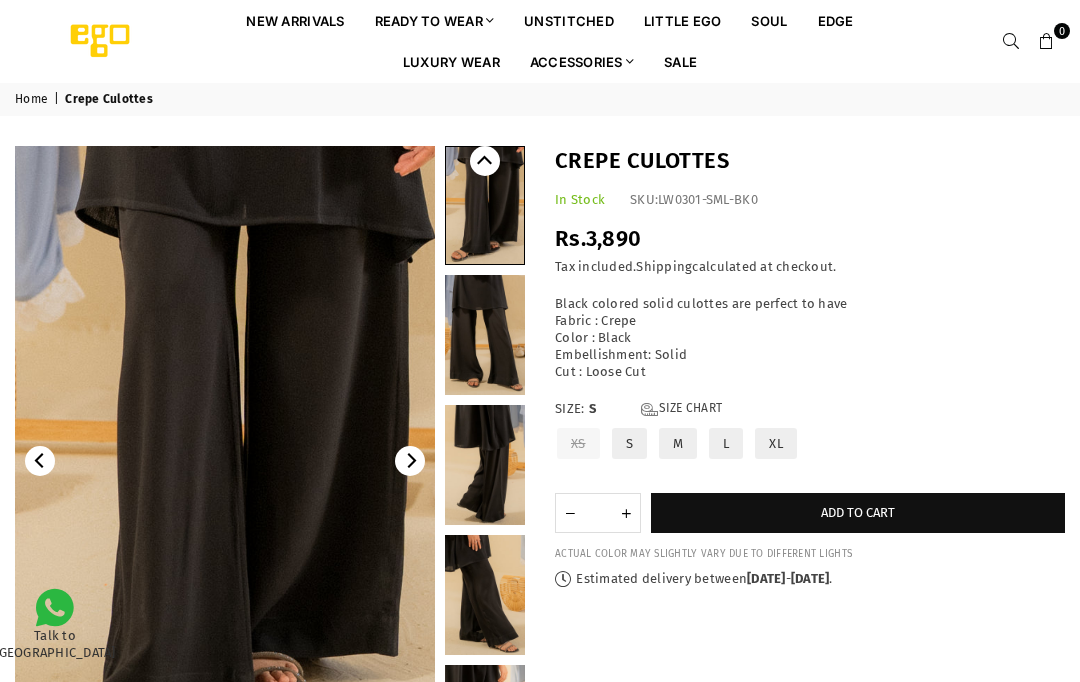 scroll, scrollTop: 0, scrollLeft: 0, axis: both 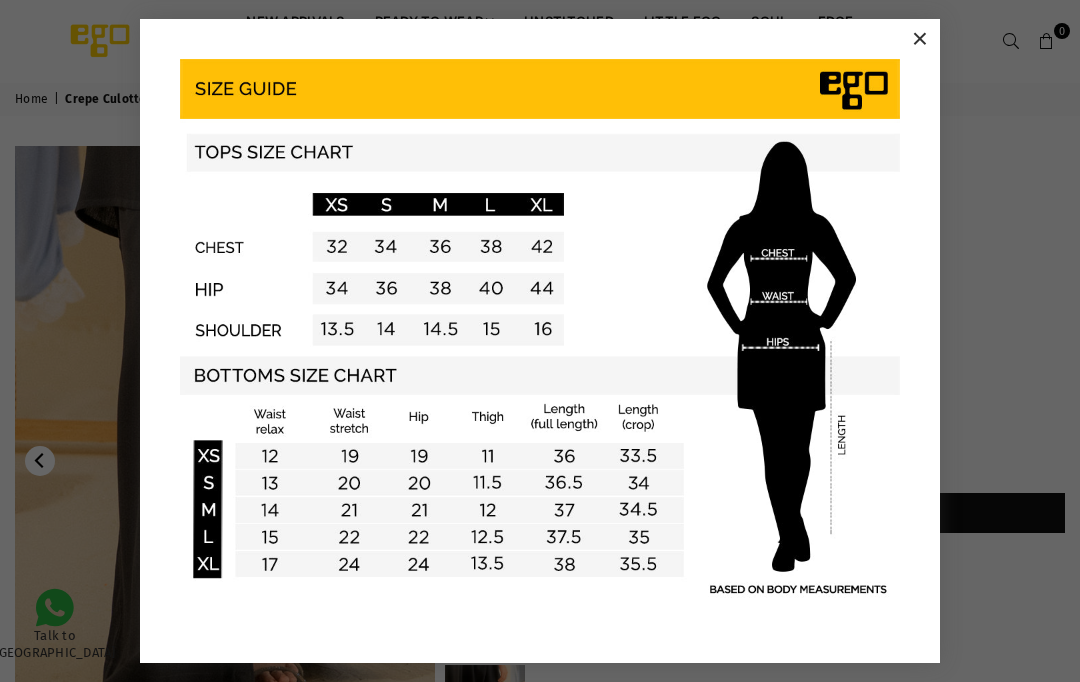 click on "×" at bounding box center (920, 39) 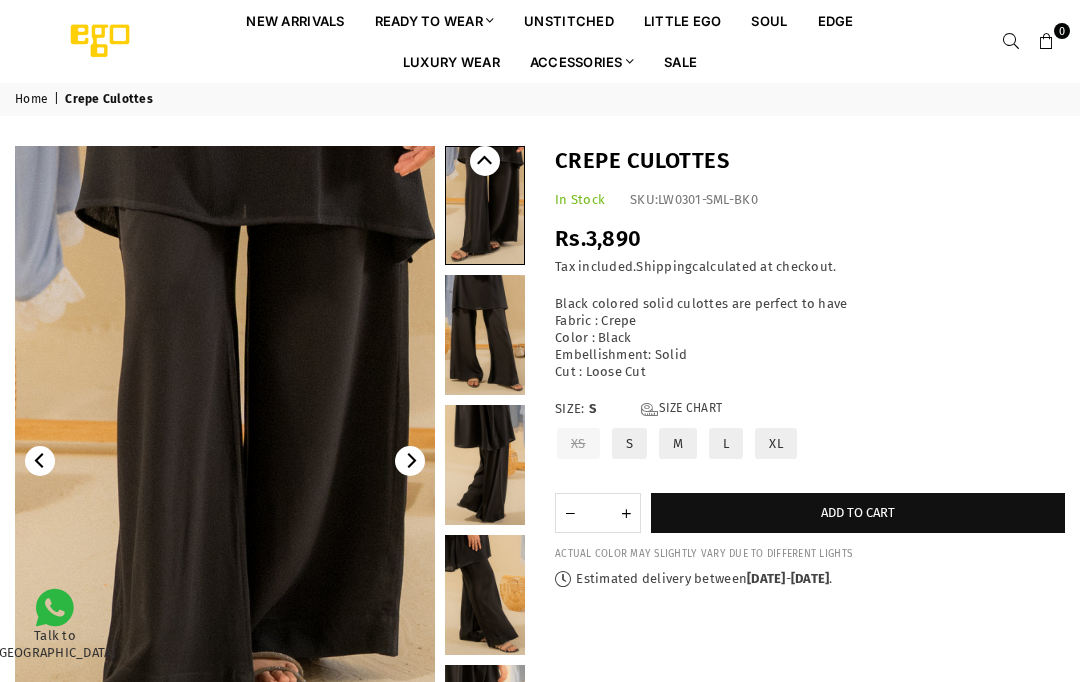 click on "XL" at bounding box center (776, 443) 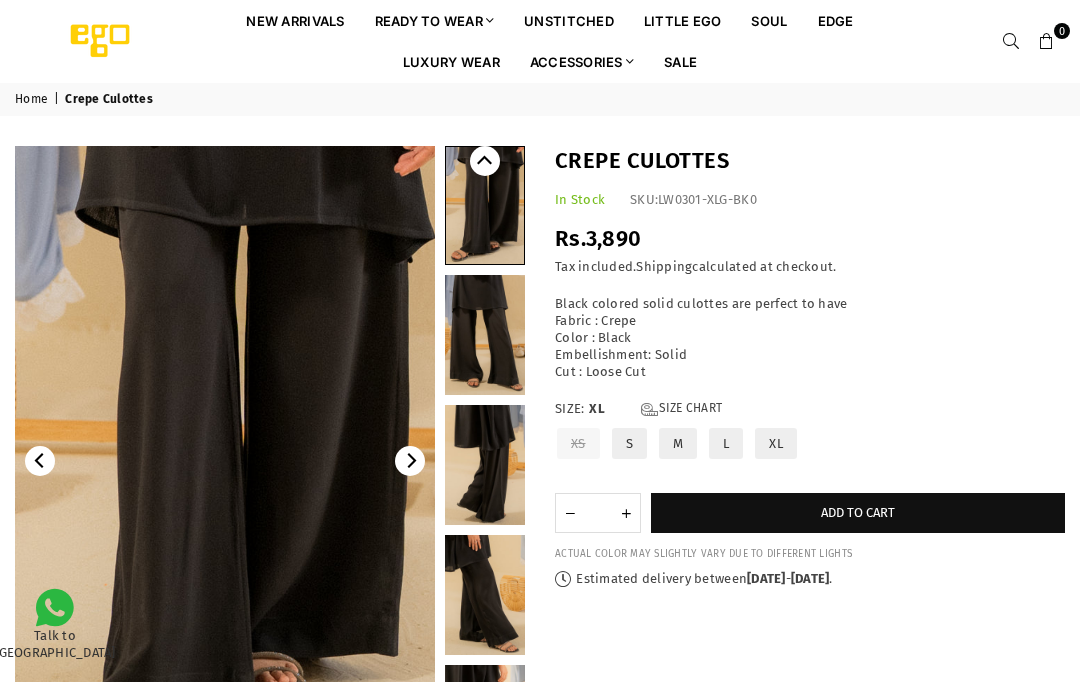 click on "Add to cart" at bounding box center [858, 512] 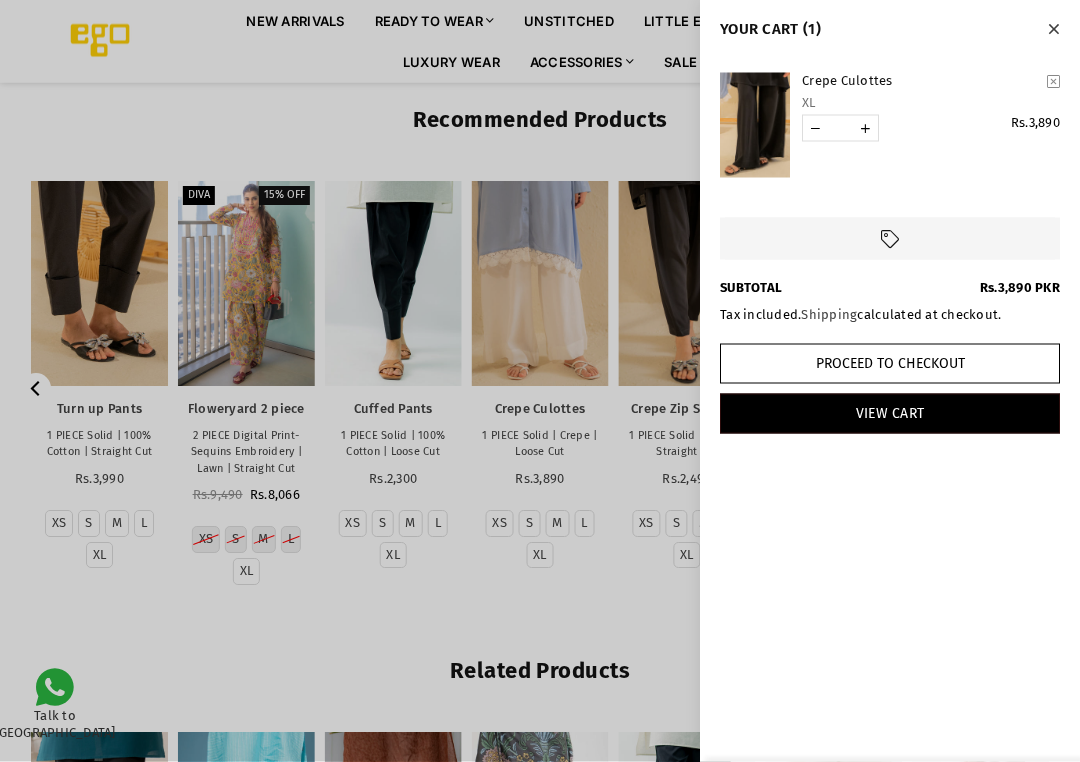 scroll, scrollTop: 1692, scrollLeft: 0, axis: vertical 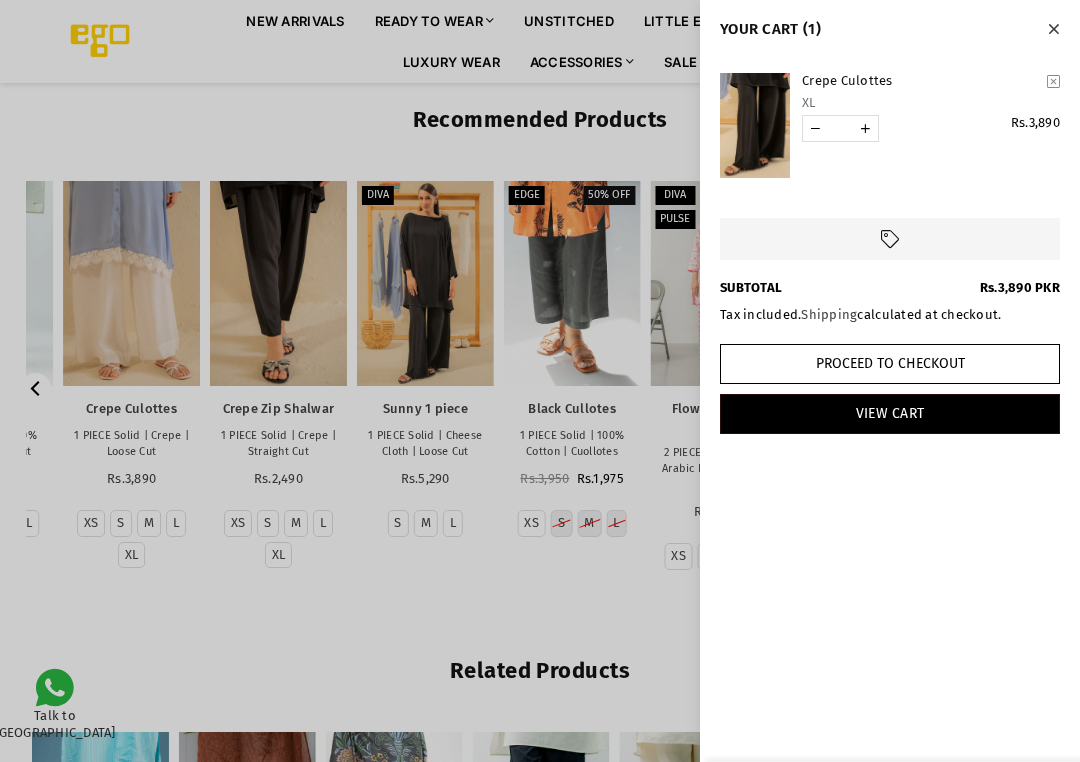 click at bounding box center [1053, 28] 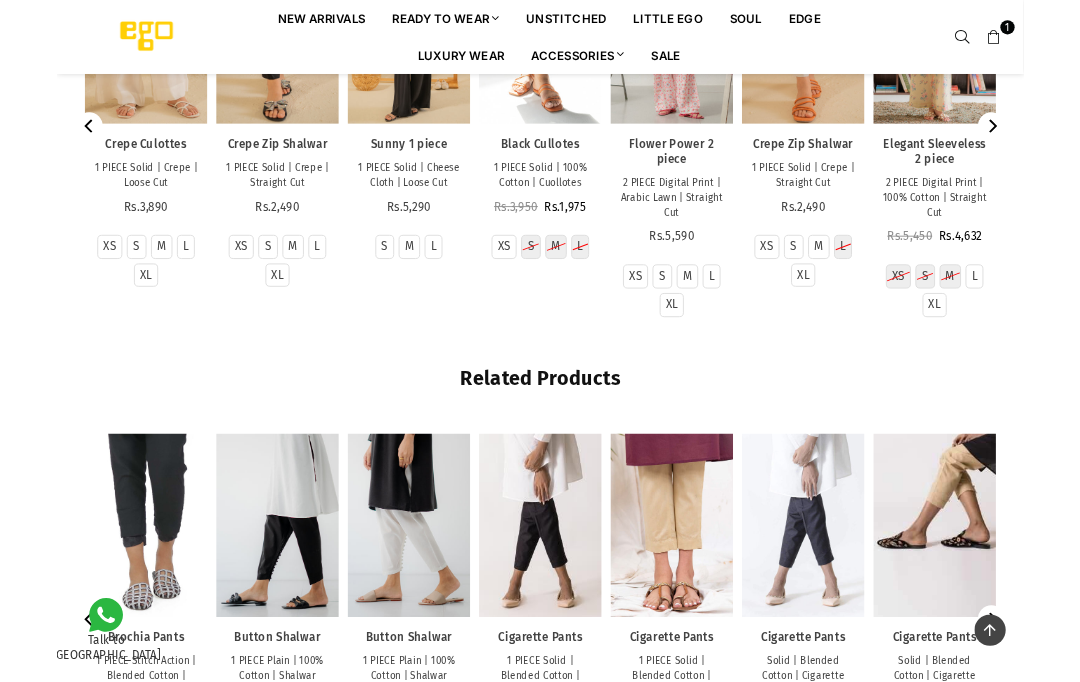 scroll, scrollTop: 1920, scrollLeft: 0, axis: vertical 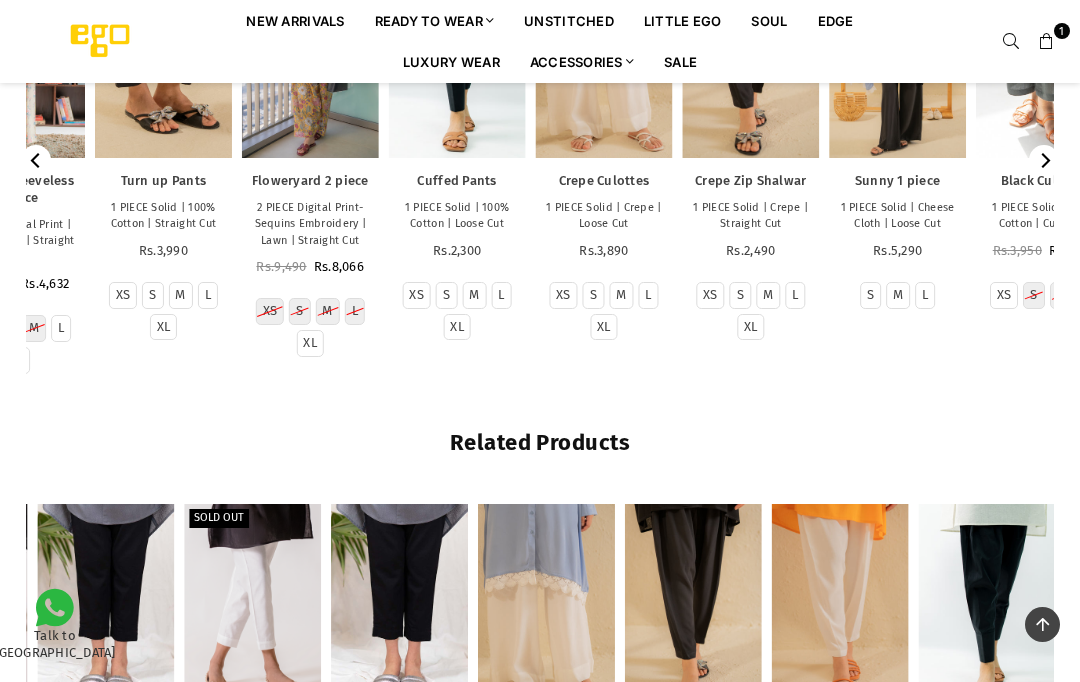 click 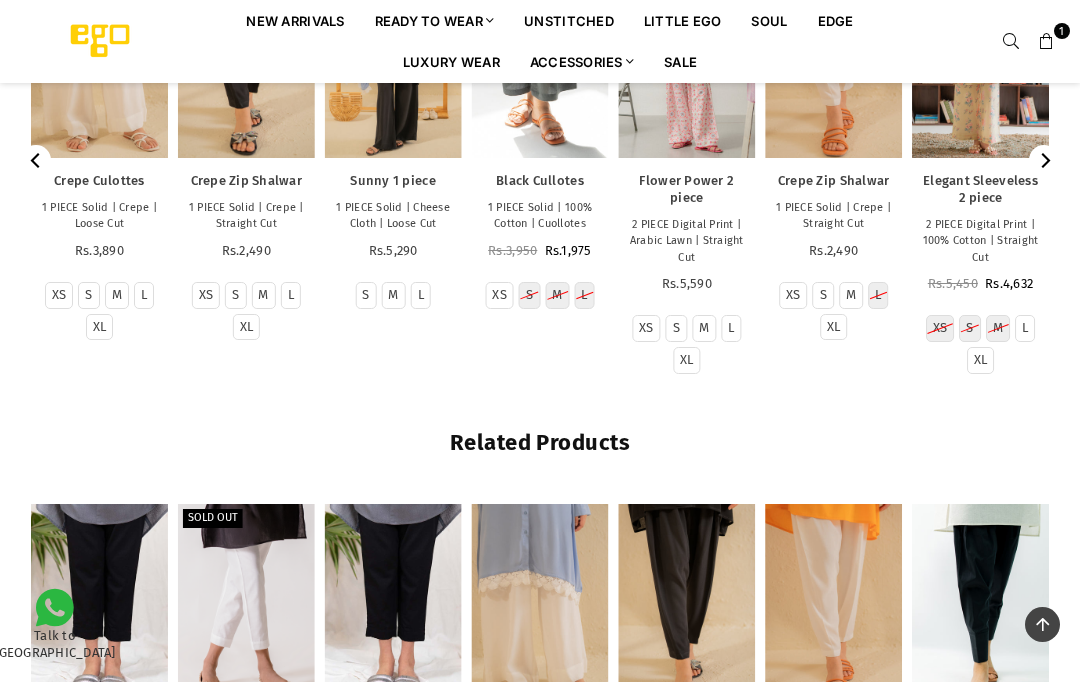 click on "Crepe Culottes" at bounding box center (99, 181) 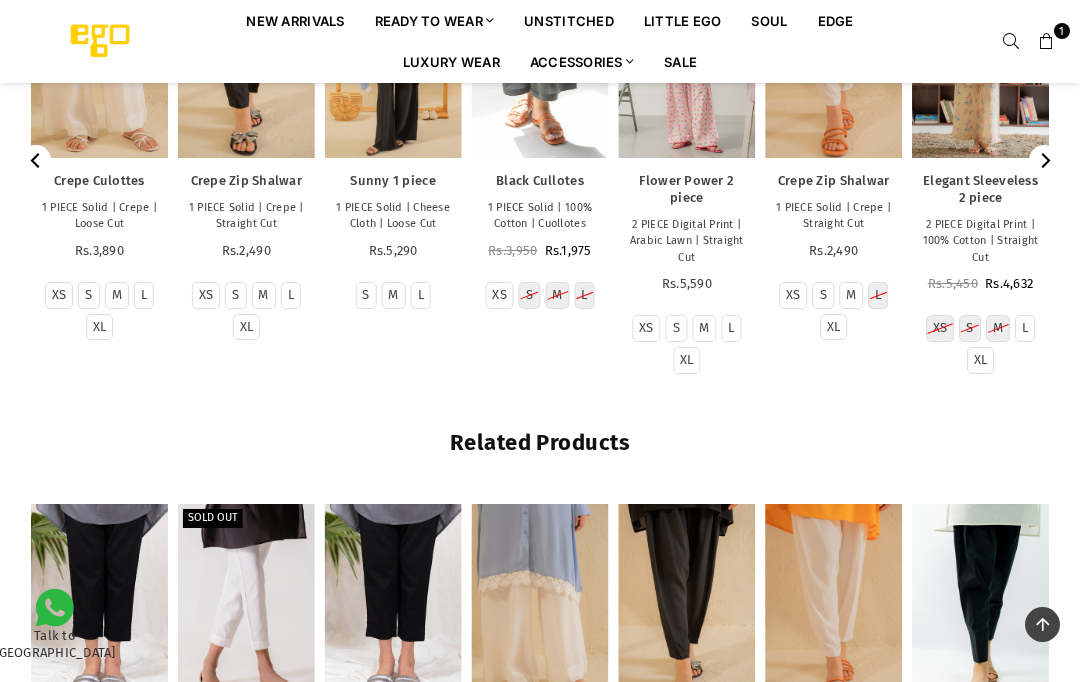 click at bounding box center (99, 55) 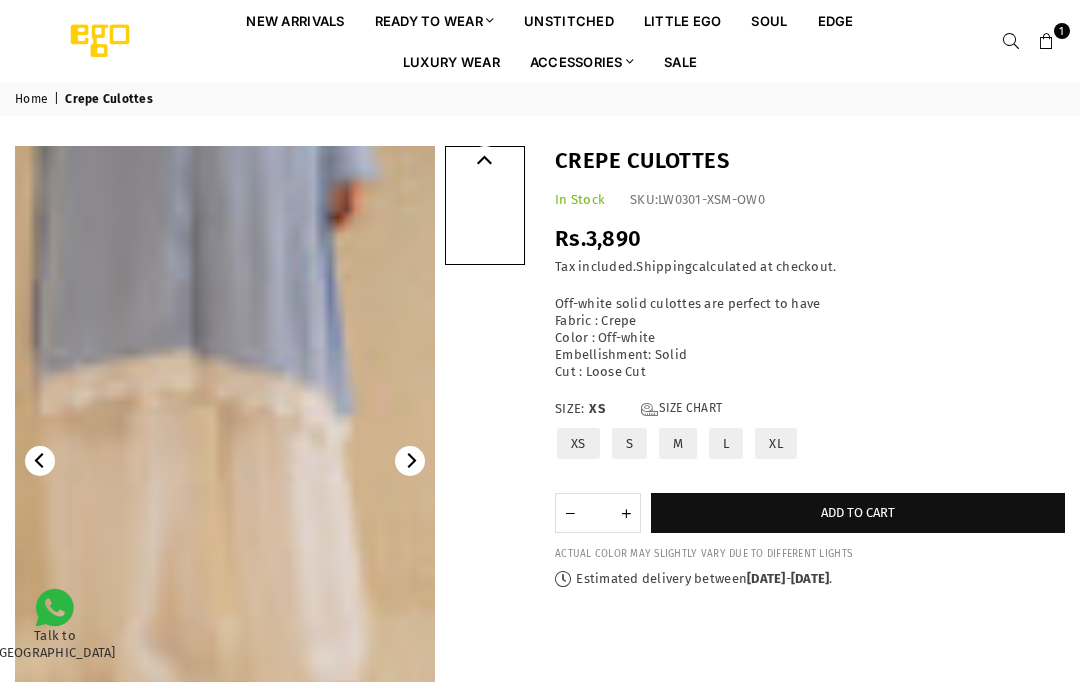 scroll, scrollTop: 0, scrollLeft: 0, axis: both 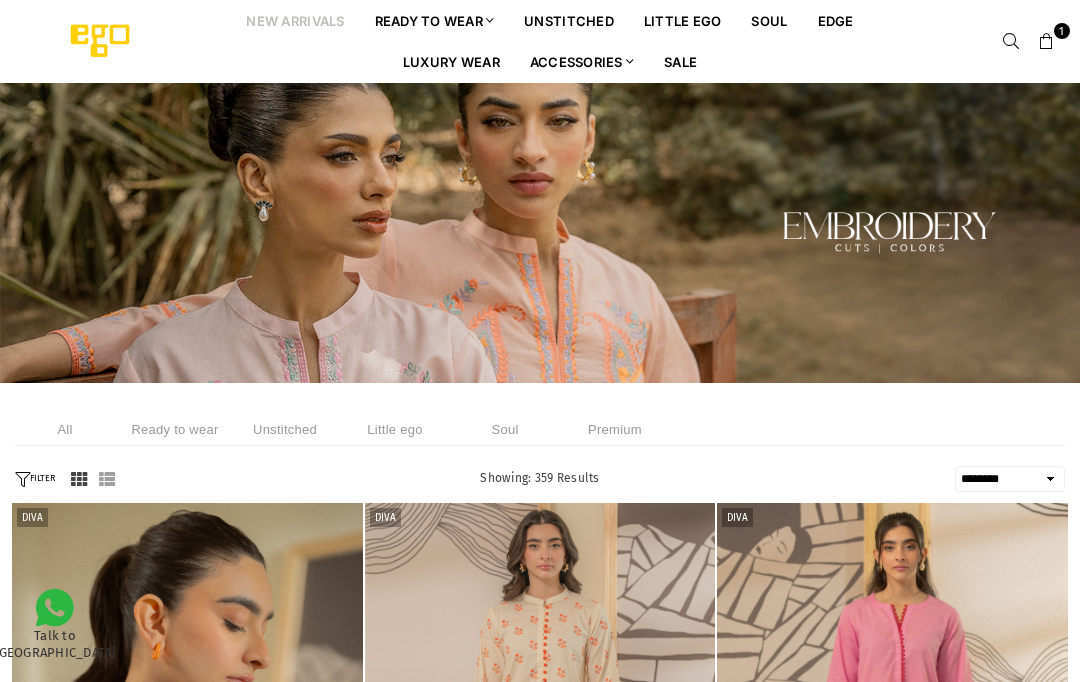 select on "******" 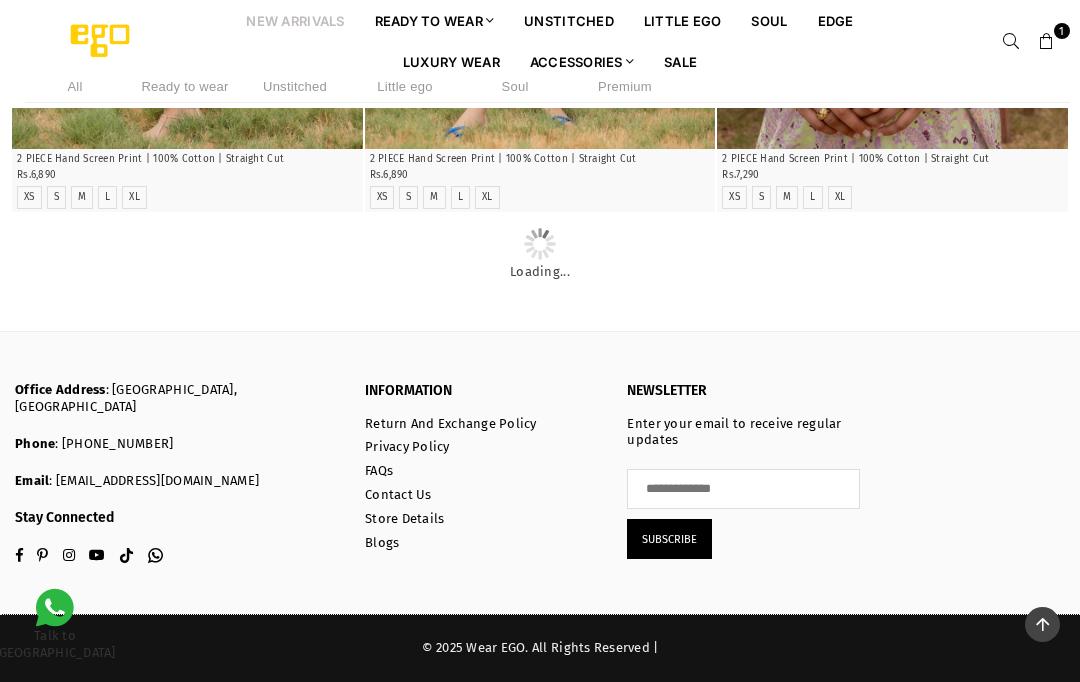 scroll, scrollTop: 6812, scrollLeft: 0, axis: vertical 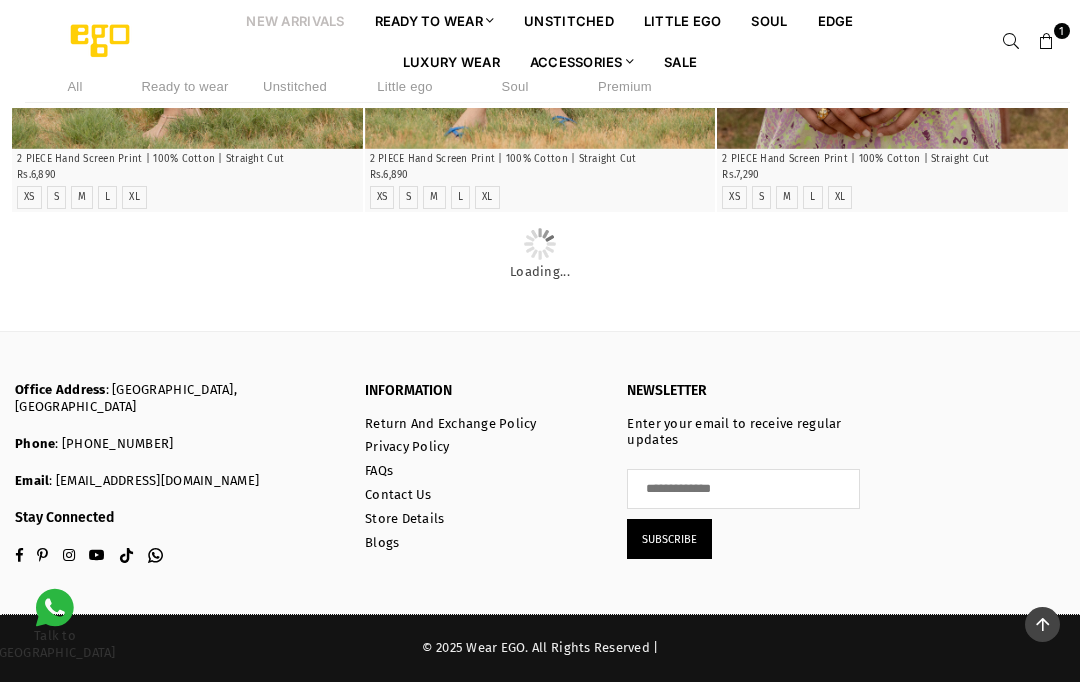 click at bounding box center [188, -1691] 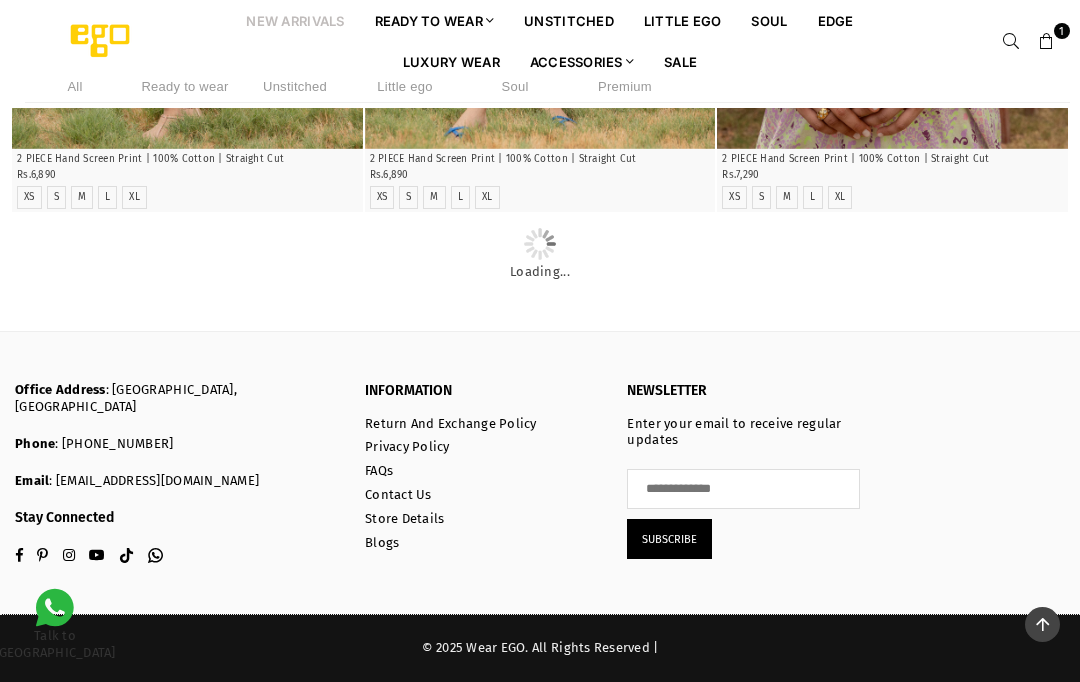 click at bounding box center [188, -1691] 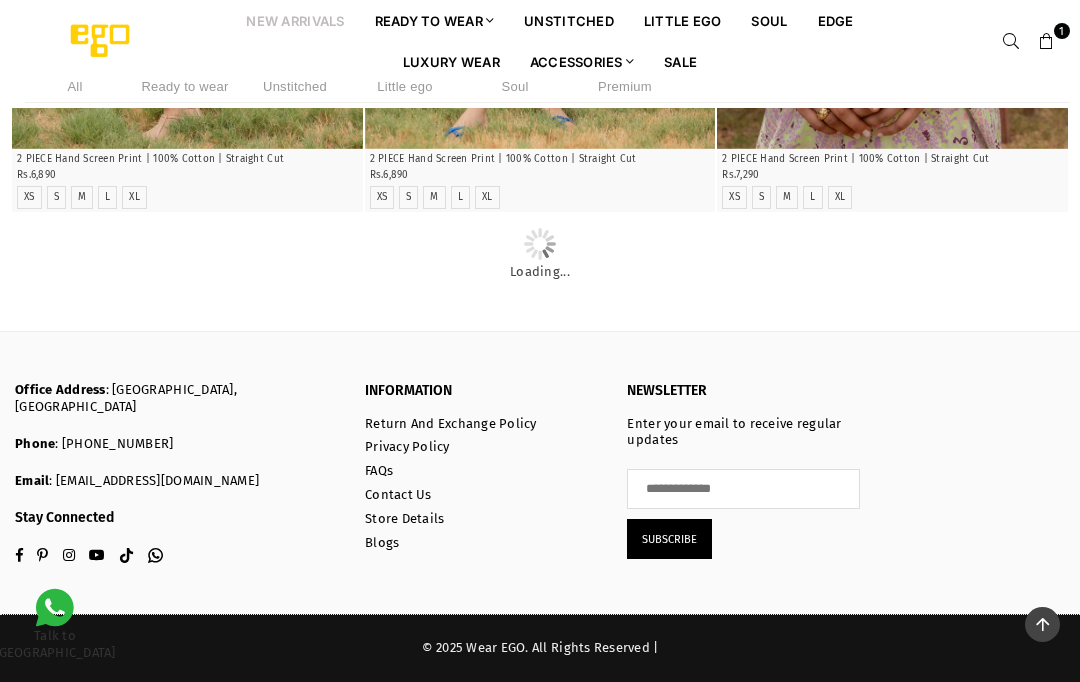 click at bounding box center [188, -1691] 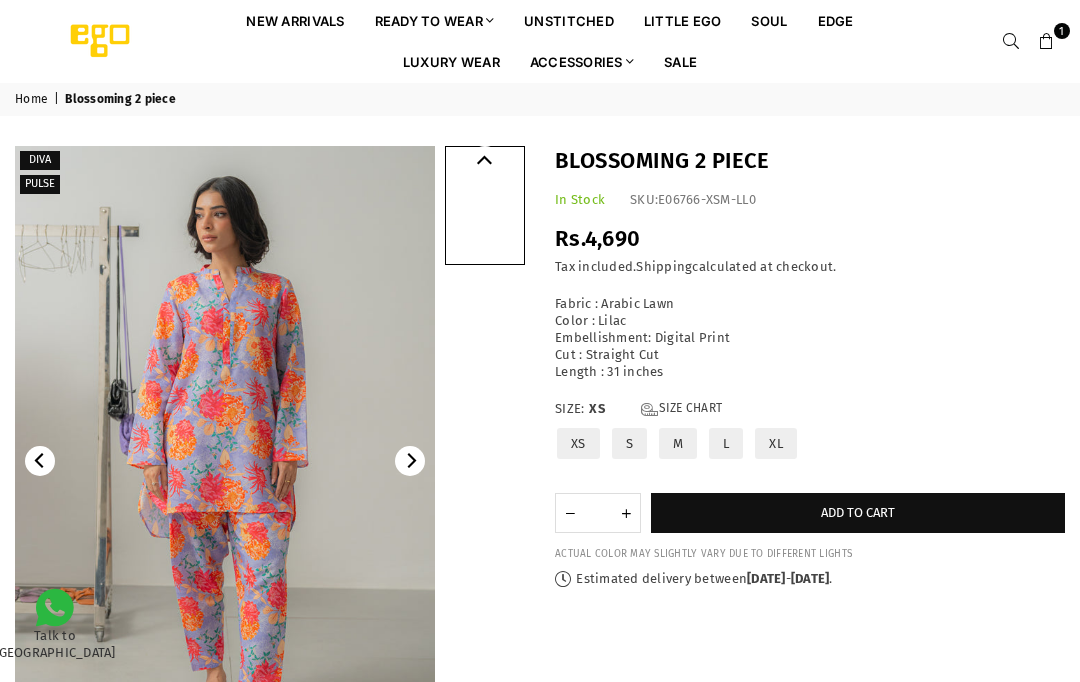 scroll, scrollTop: 0, scrollLeft: 0, axis: both 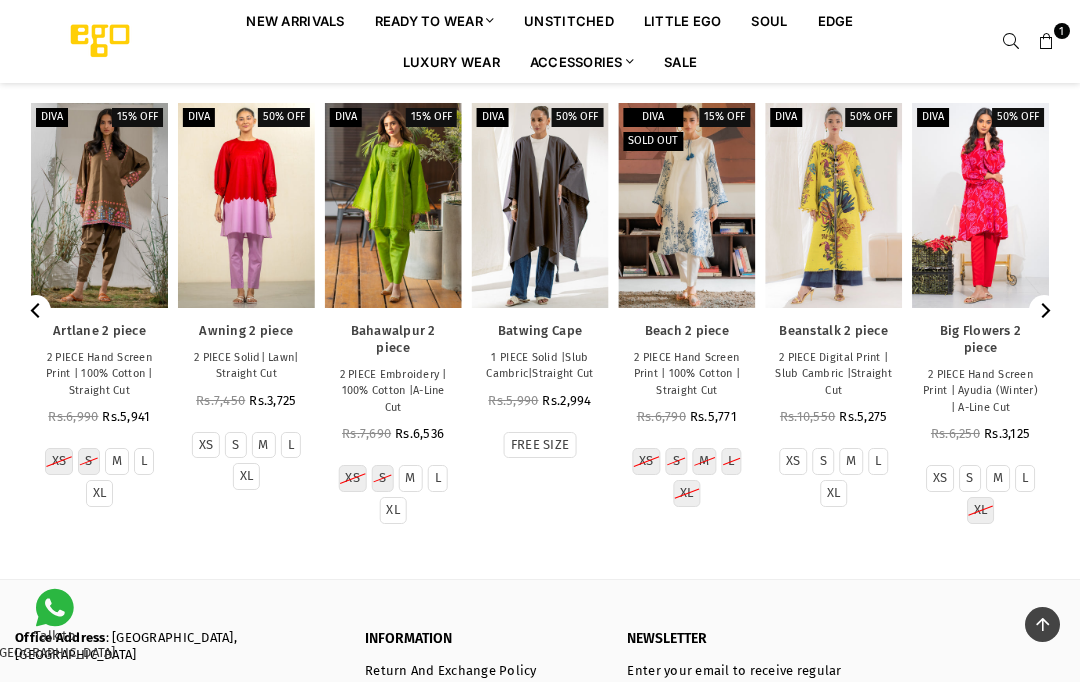 click 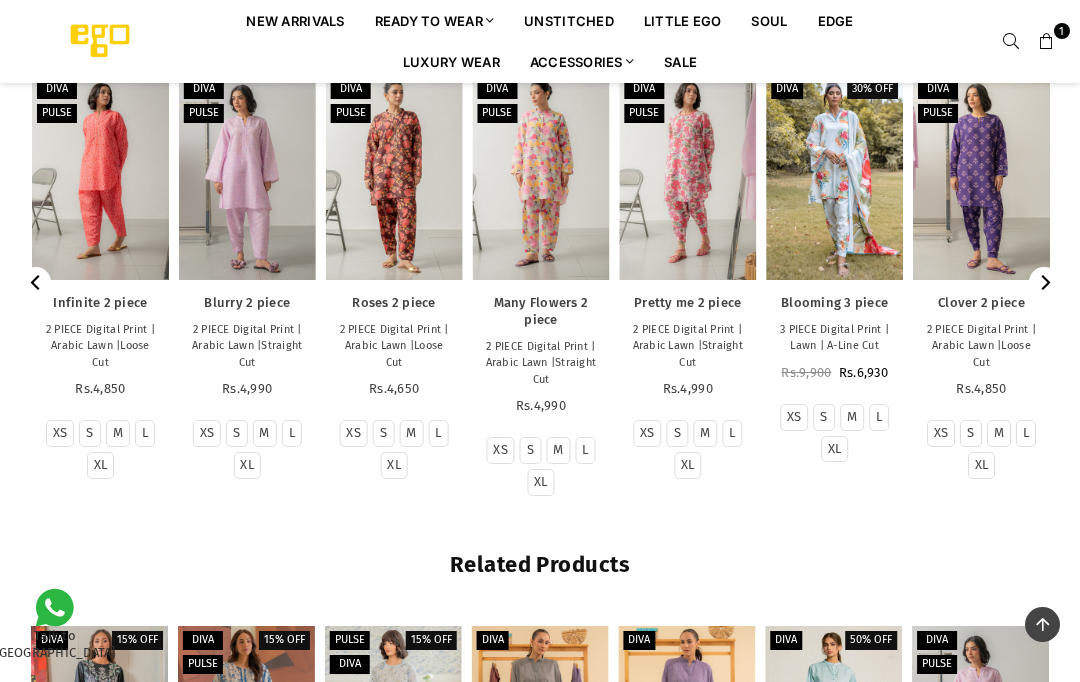 scroll, scrollTop: 1797, scrollLeft: 0, axis: vertical 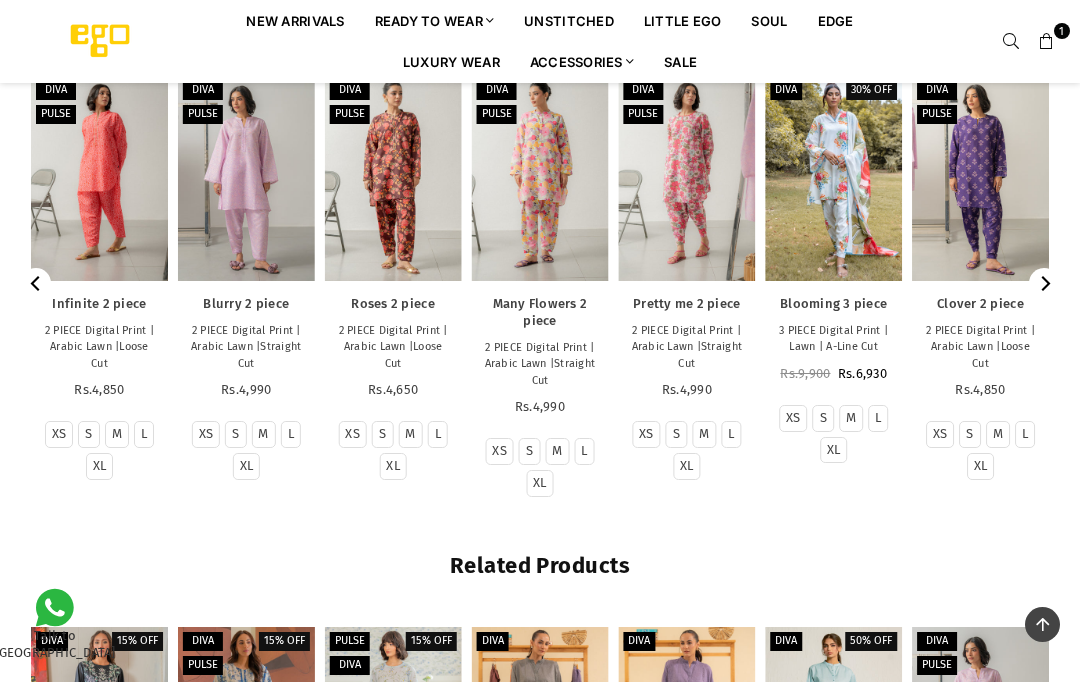 click on "New Arrivals" at bounding box center [295, 20] 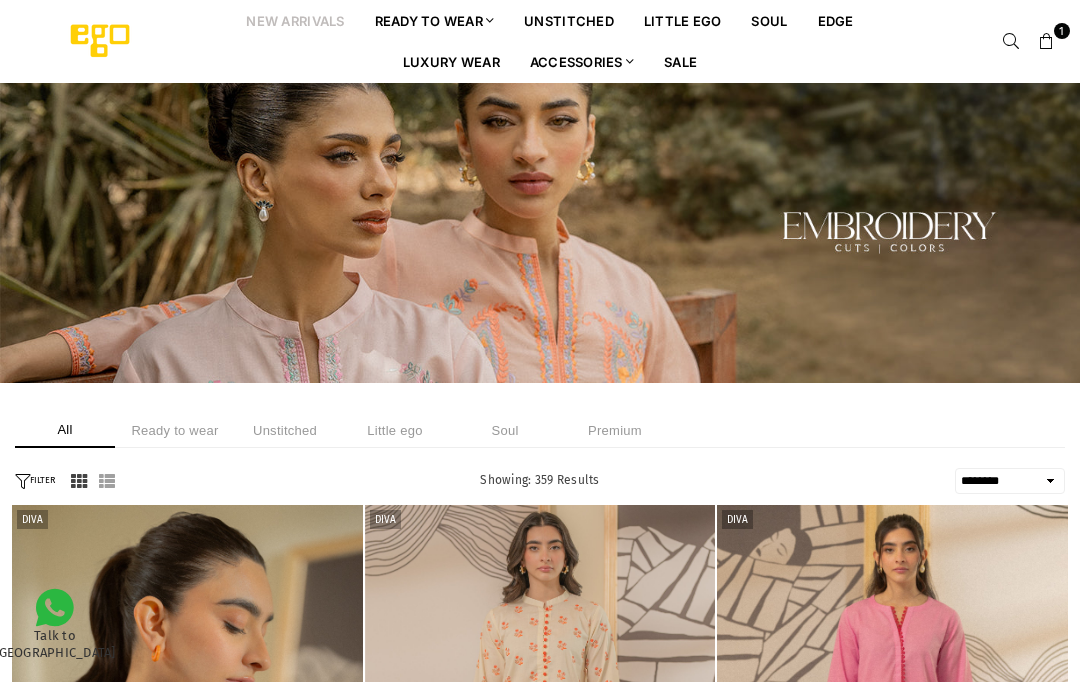select on "******" 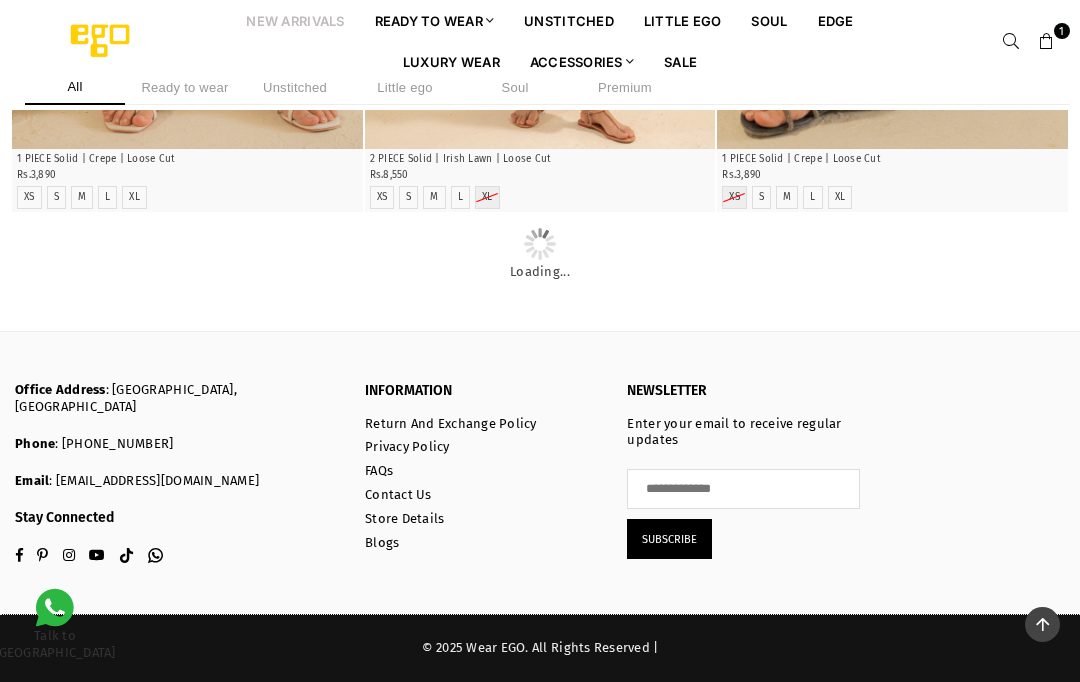 scroll, scrollTop: 11082, scrollLeft: 0, axis: vertical 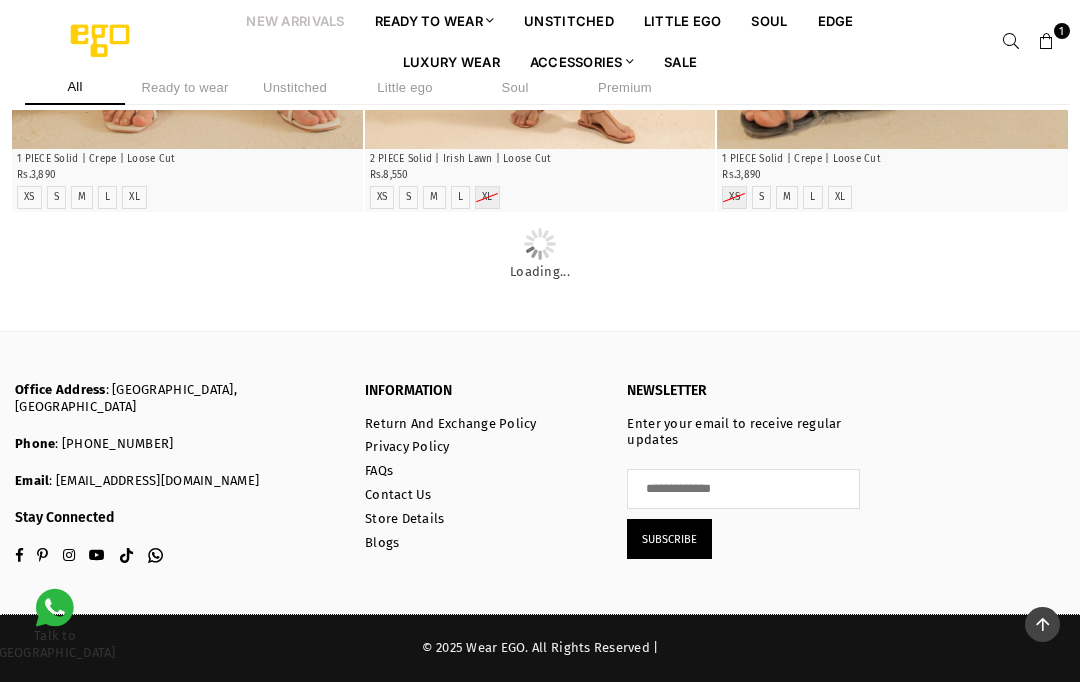 click at bounding box center [893, -1756] 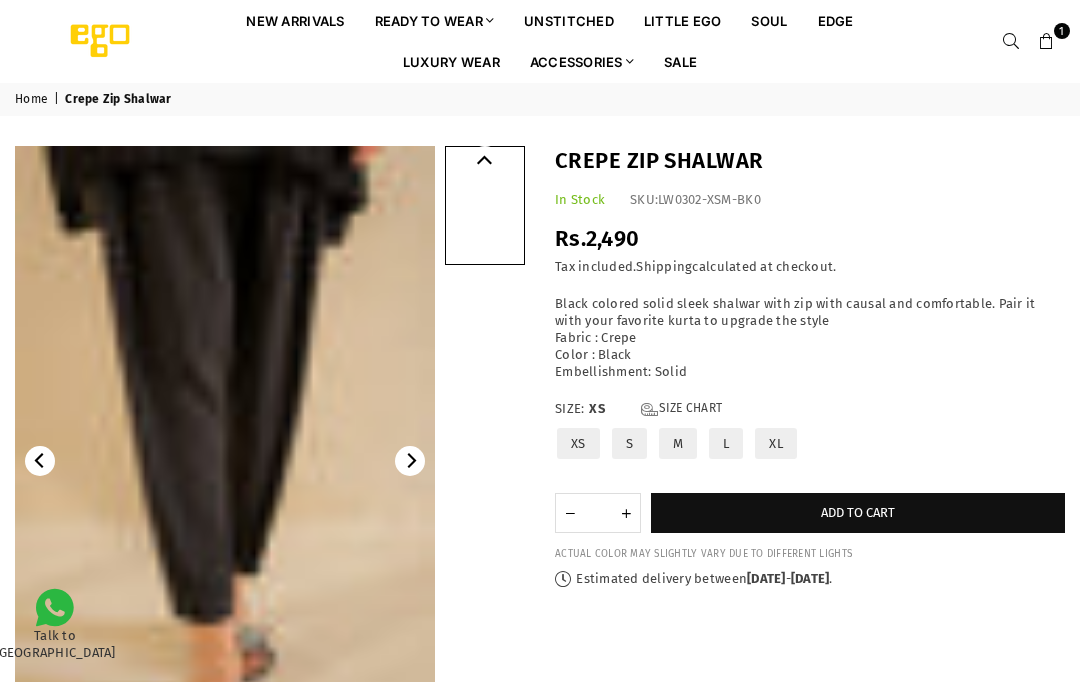 scroll, scrollTop: 0, scrollLeft: 0, axis: both 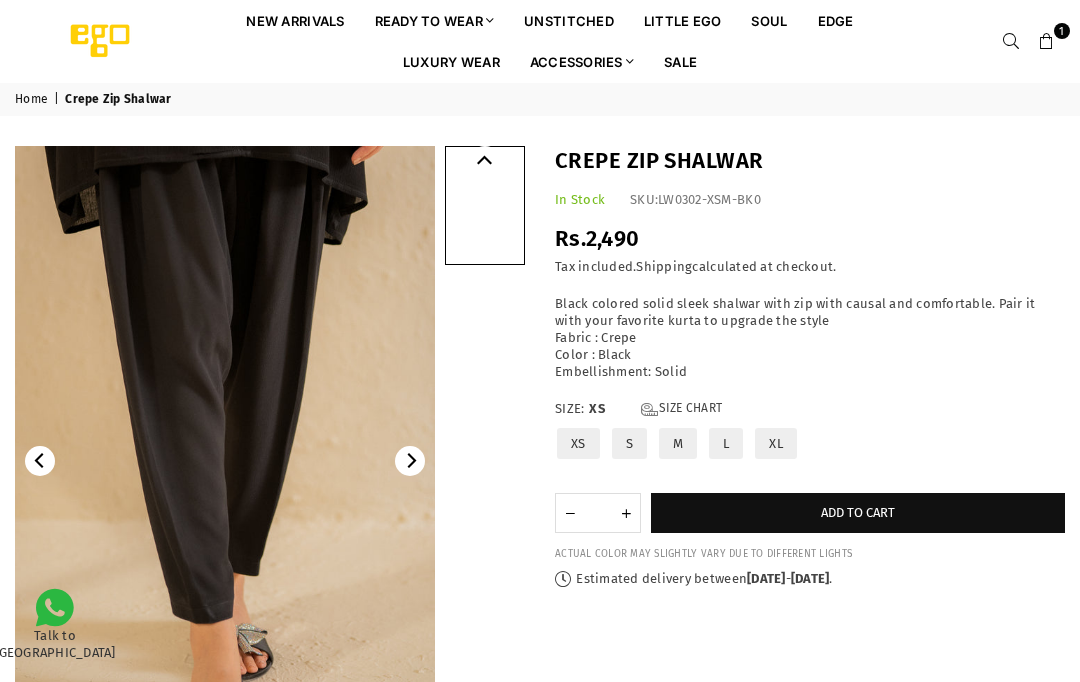 click on "XL" at bounding box center [776, 443] 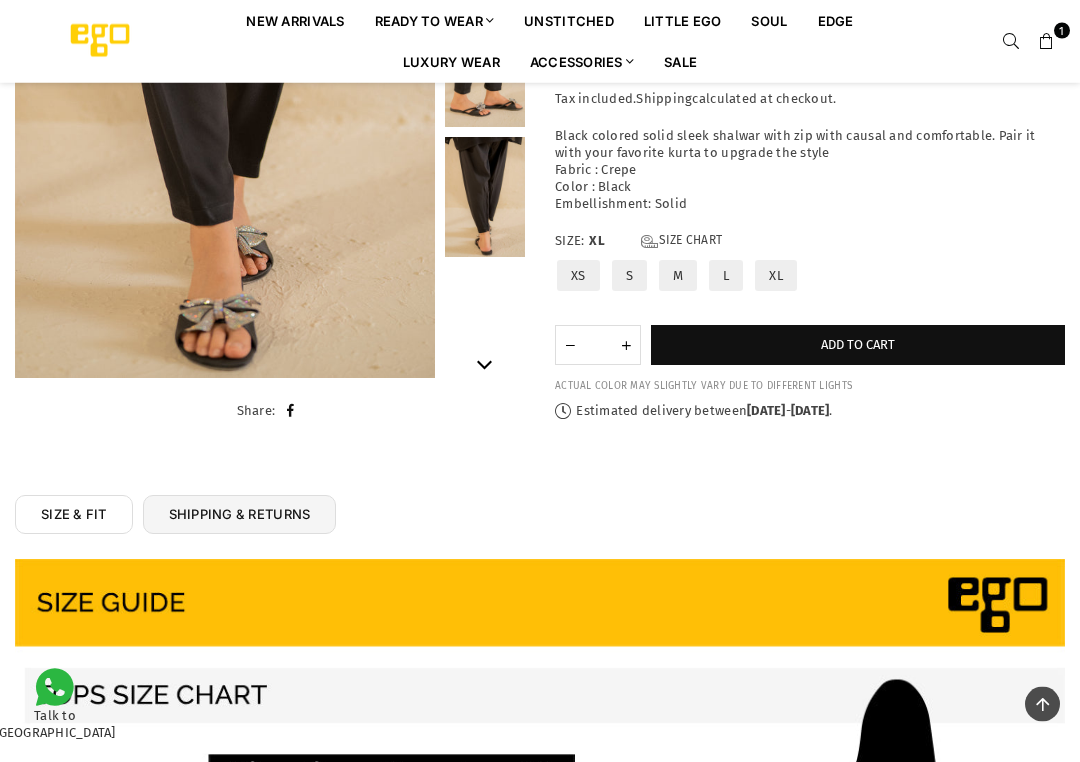 scroll, scrollTop: 440, scrollLeft: 0, axis: vertical 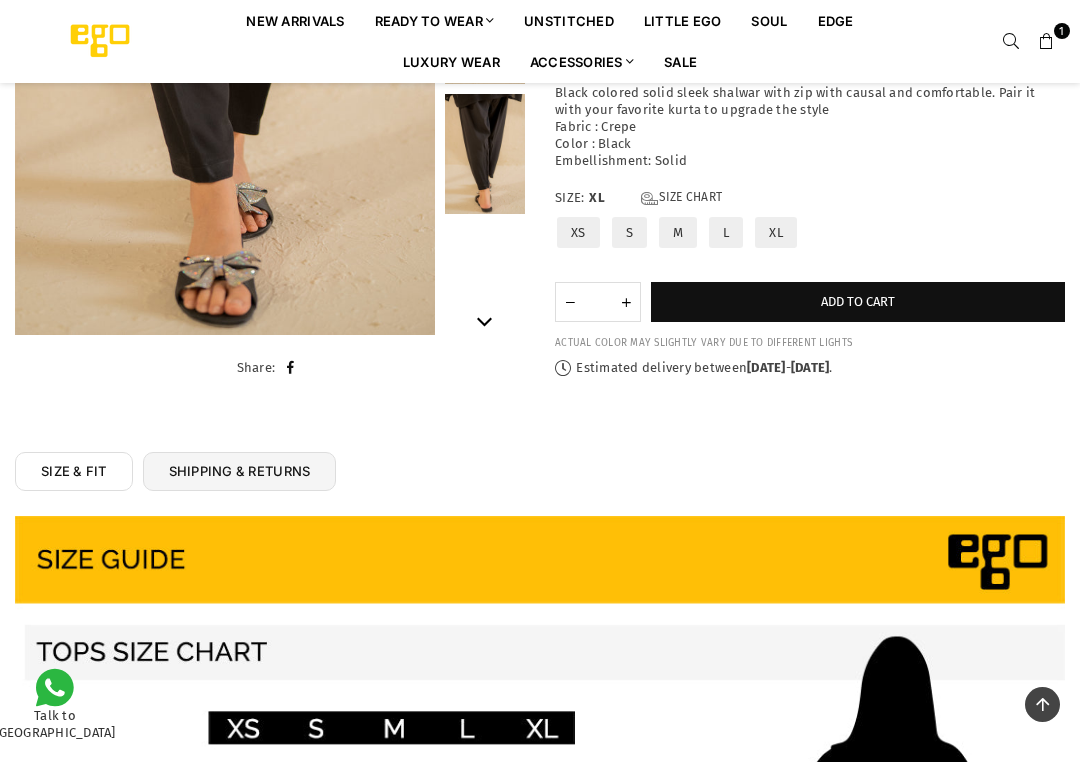 click on "Add to cart" at bounding box center (858, 301) 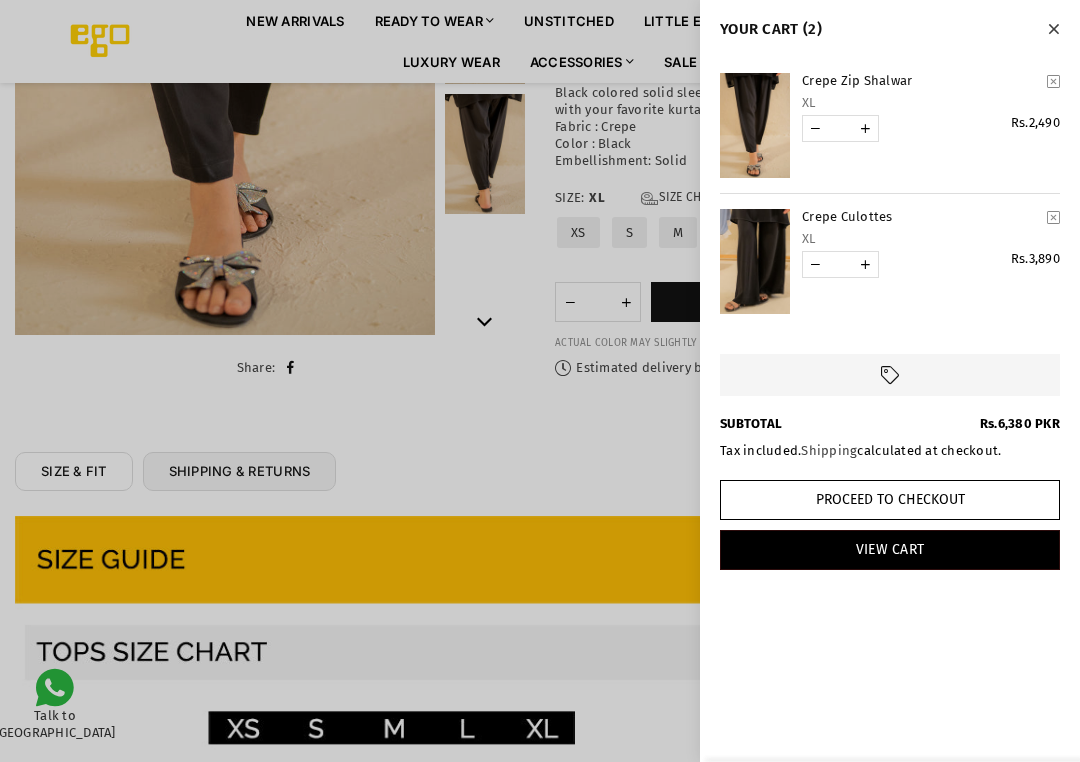 click at bounding box center [1053, 28] 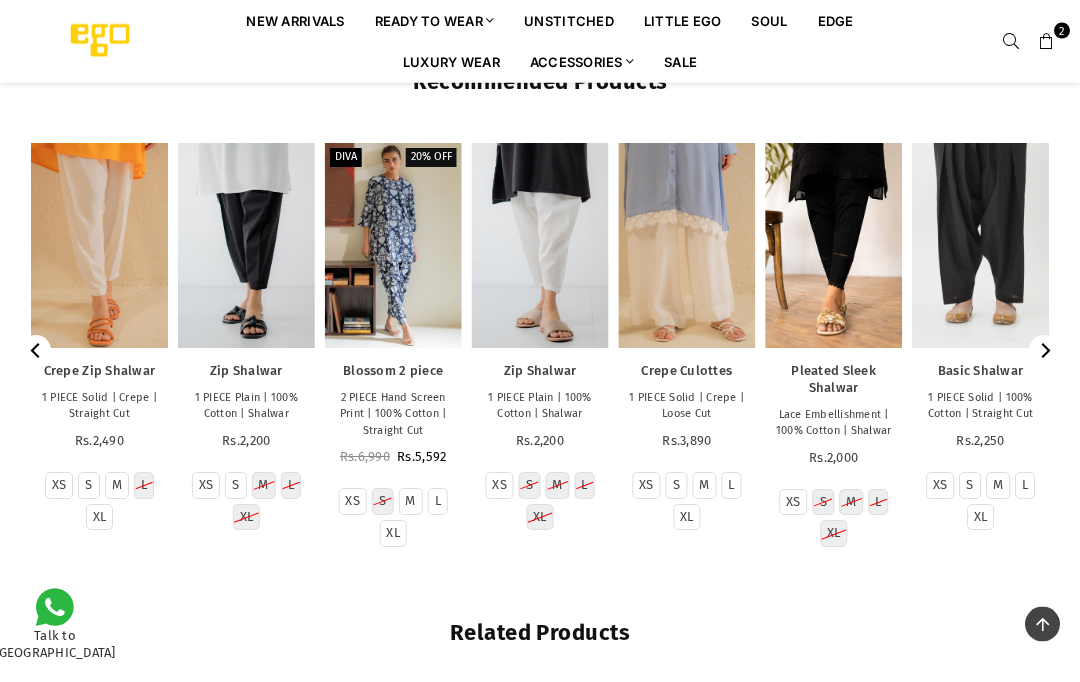 scroll, scrollTop: 1730, scrollLeft: 0, axis: vertical 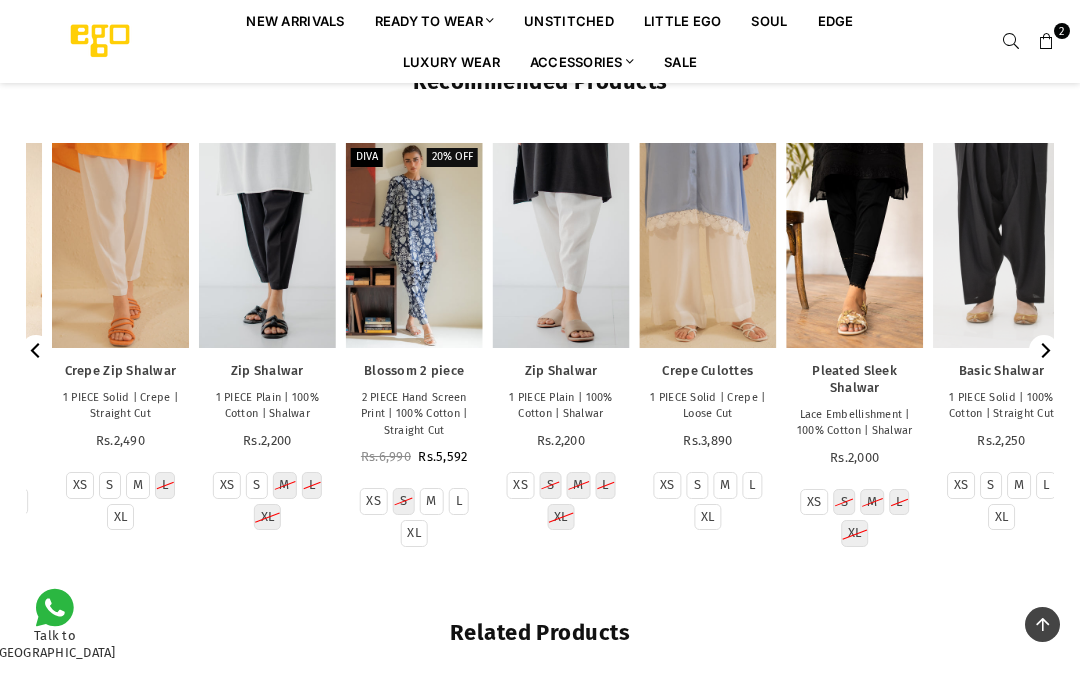 click at bounding box center (707, 245) 